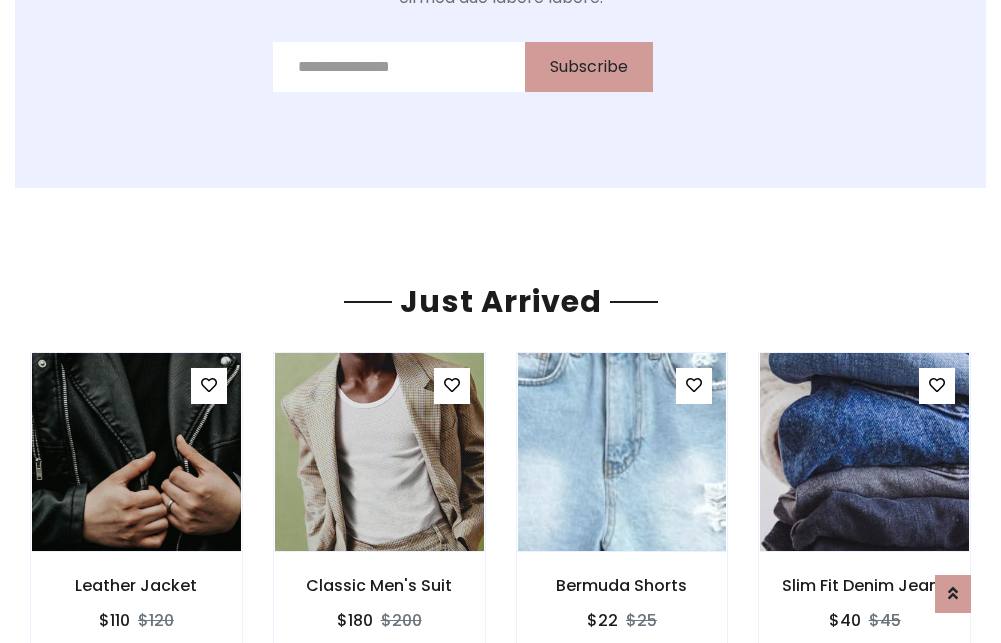 scroll, scrollTop: 2092, scrollLeft: 0, axis: vertical 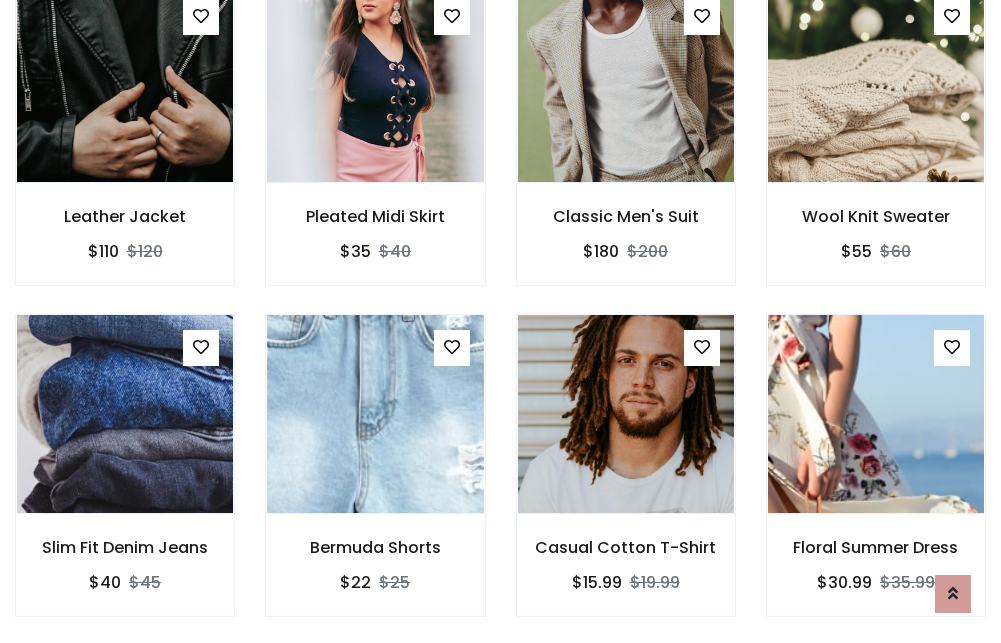 click on "Casual Cotton T-Shirt
$15.99
$19.99" at bounding box center [626, 479] 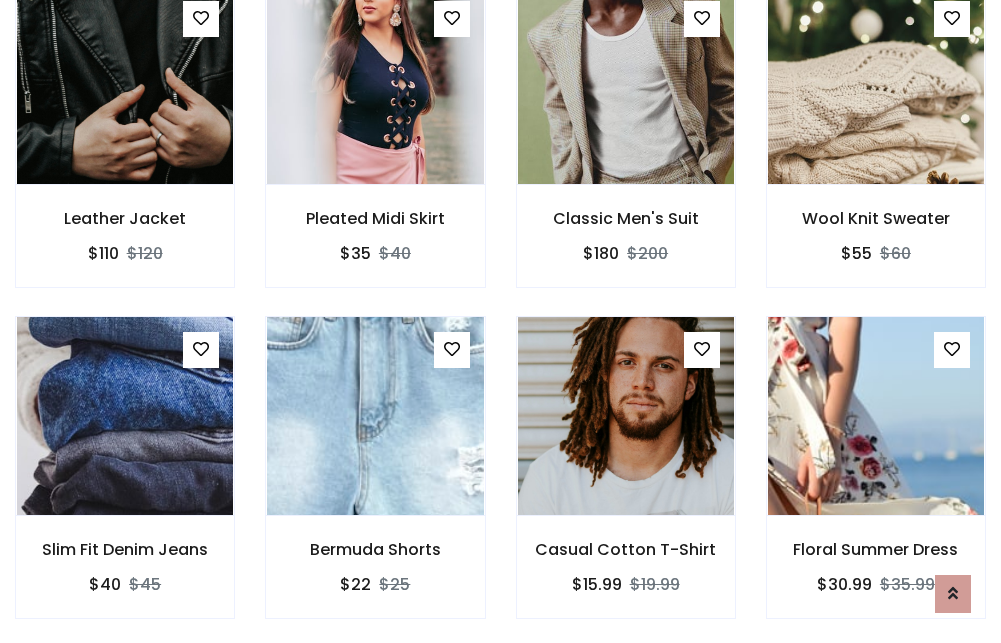click on "Casual Cotton T-Shirt
$15.99
$19.99" at bounding box center (626, 481) 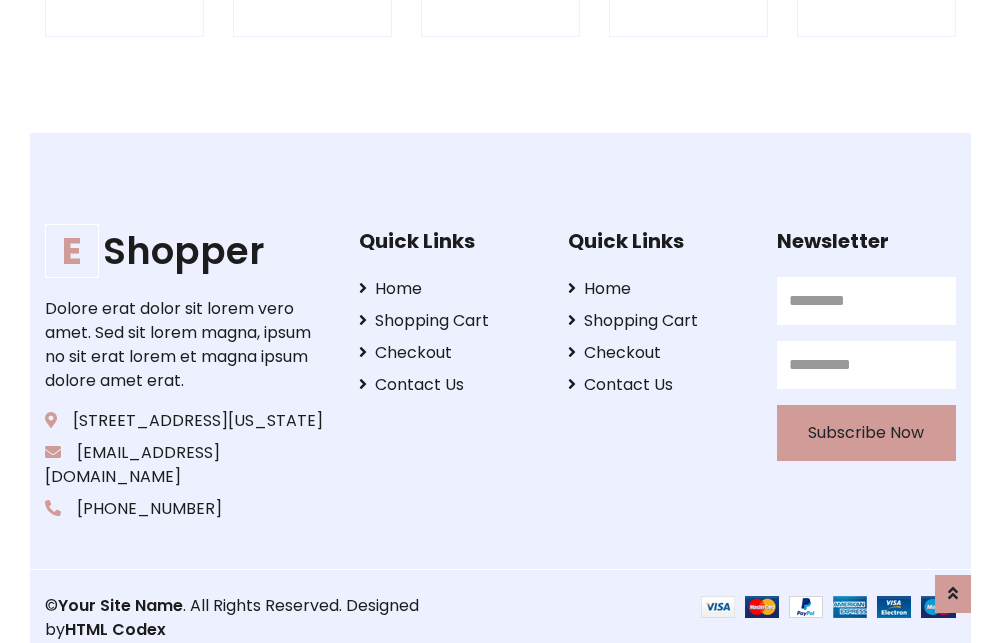 scroll, scrollTop: 3807, scrollLeft: 0, axis: vertical 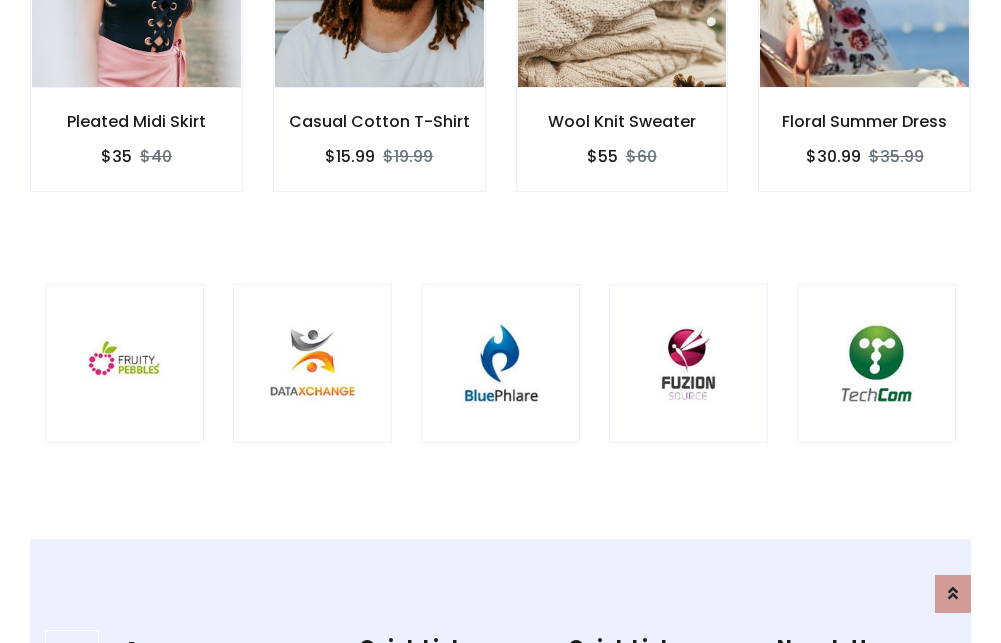 click at bounding box center [500, 363] 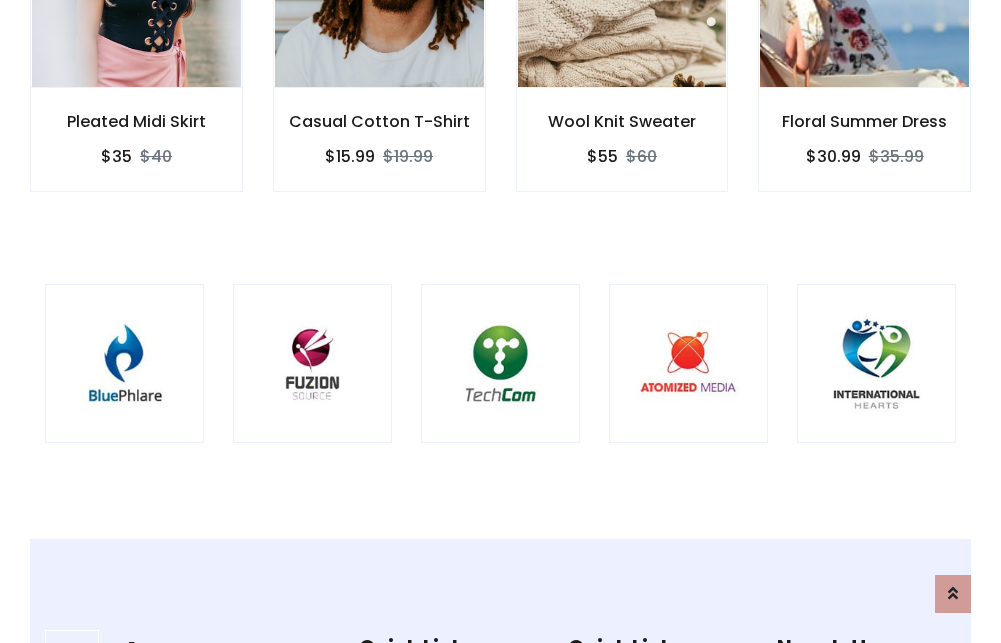 click at bounding box center [500, 363] 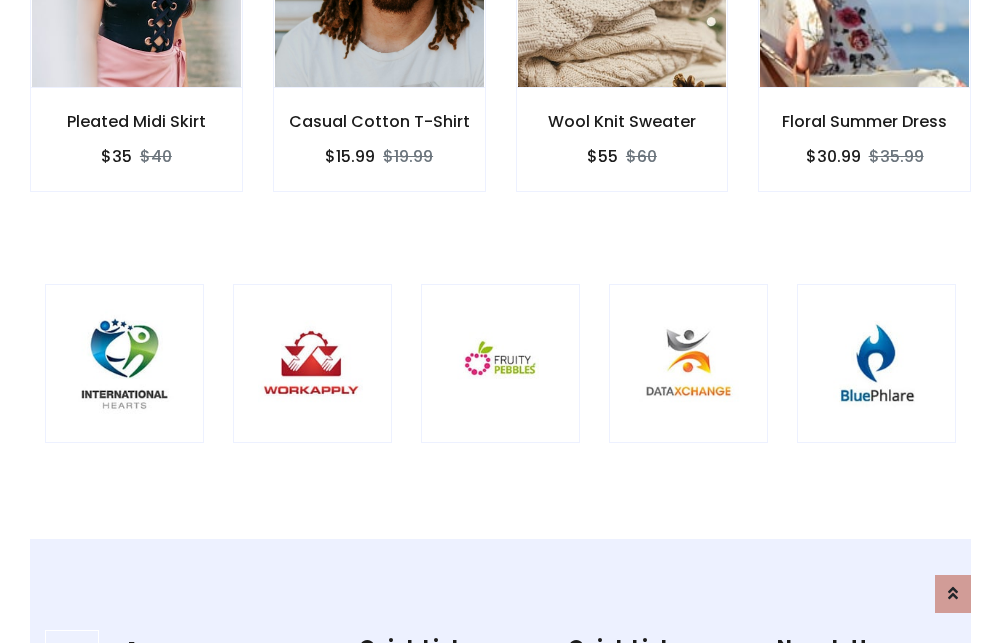 scroll, scrollTop: 0, scrollLeft: 0, axis: both 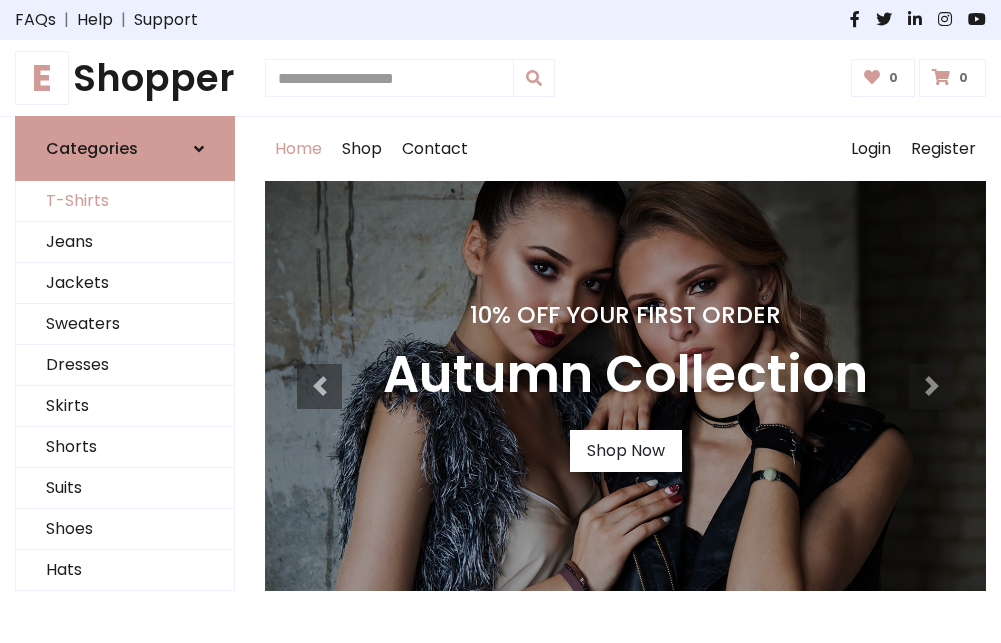 click on "T-Shirts" at bounding box center [125, 201] 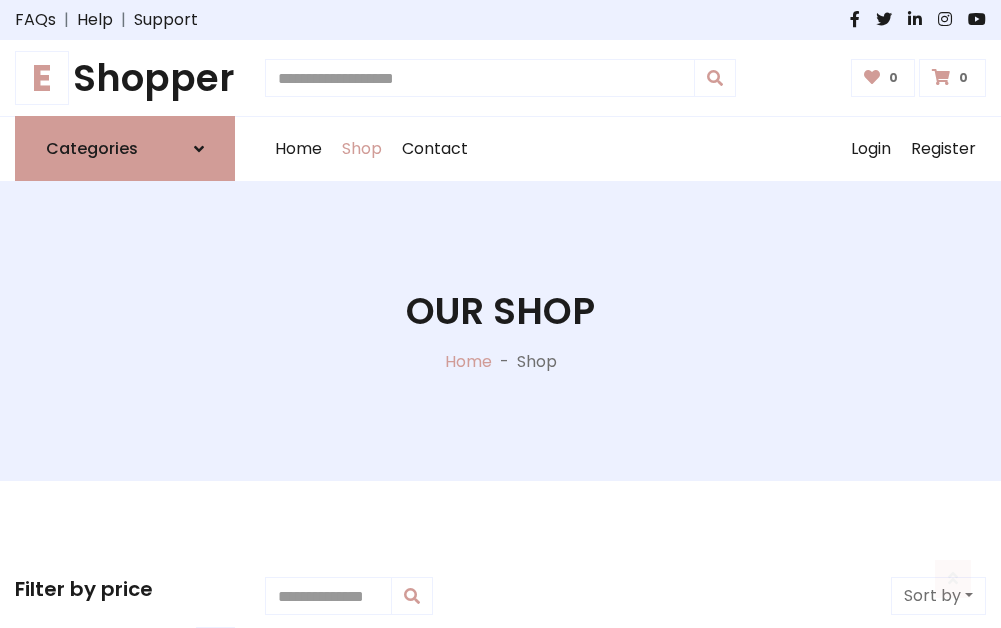 scroll, scrollTop: 802, scrollLeft: 0, axis: vertical 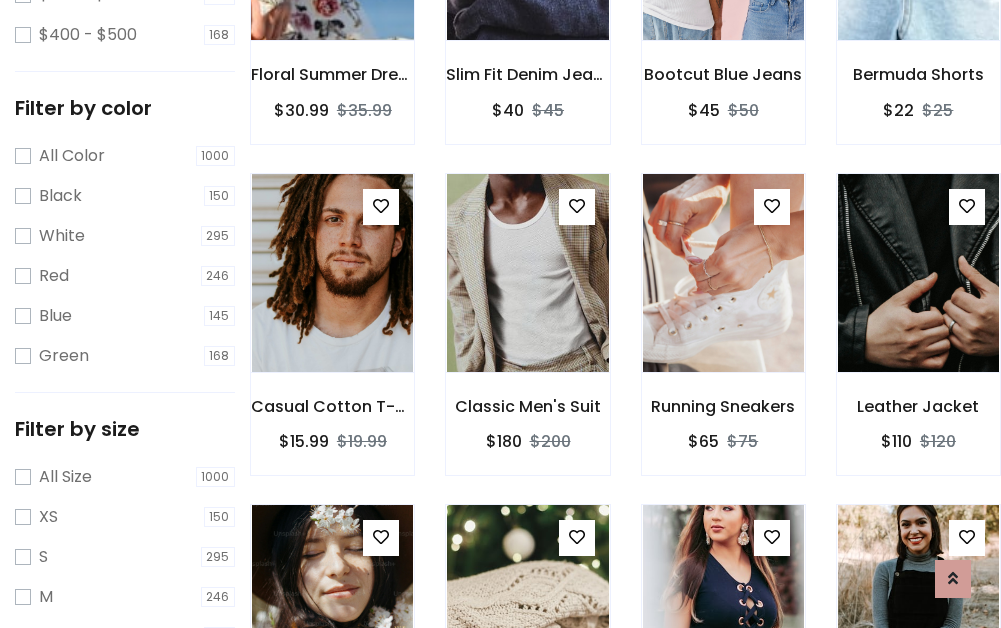 click at bounding box center [332, -59] 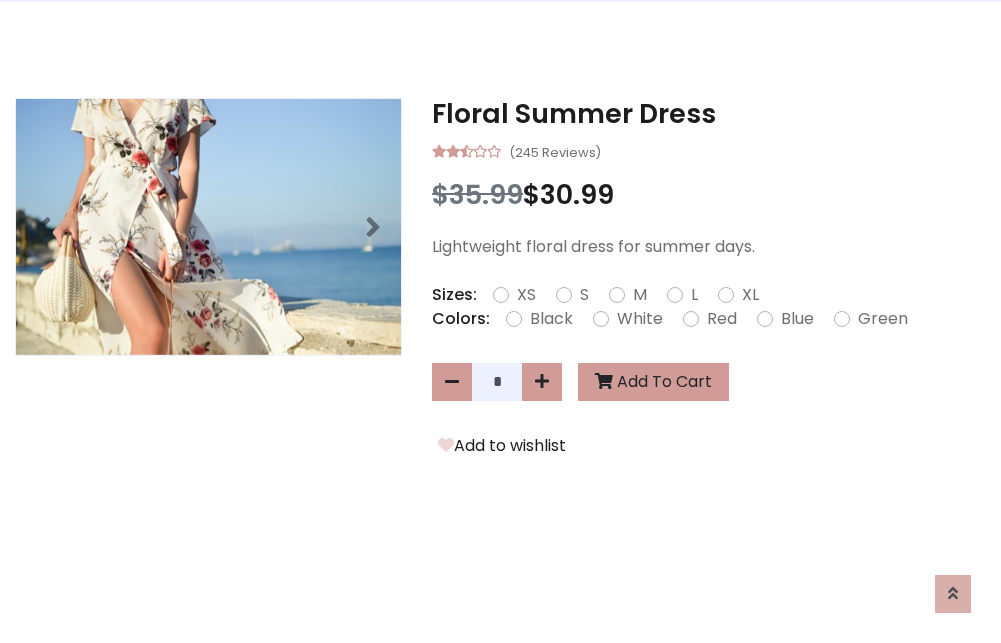 scroll, scrollTop: 0, scrollLeft: 0, axis: both 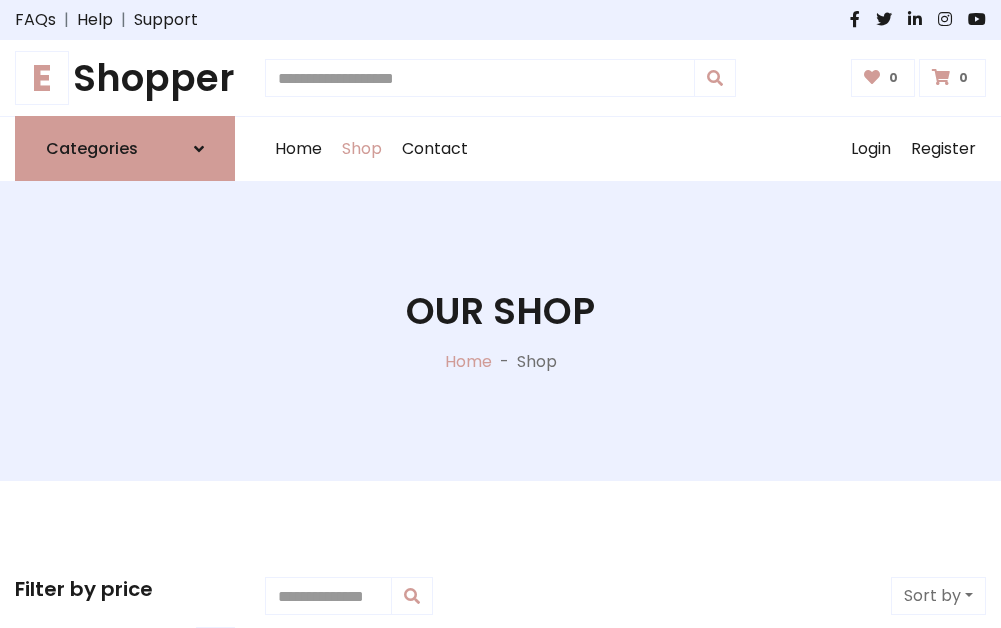 click on "E Shopper" at bounding box center (125, 78) 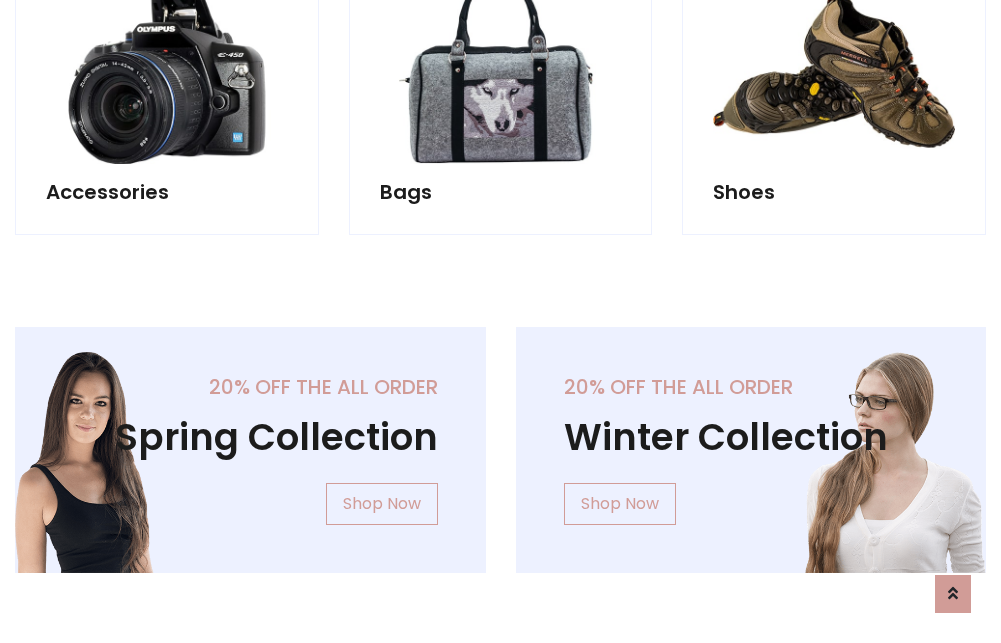 scroll, scrollTop: 1943, scrollLeft: 0, axis: vertical 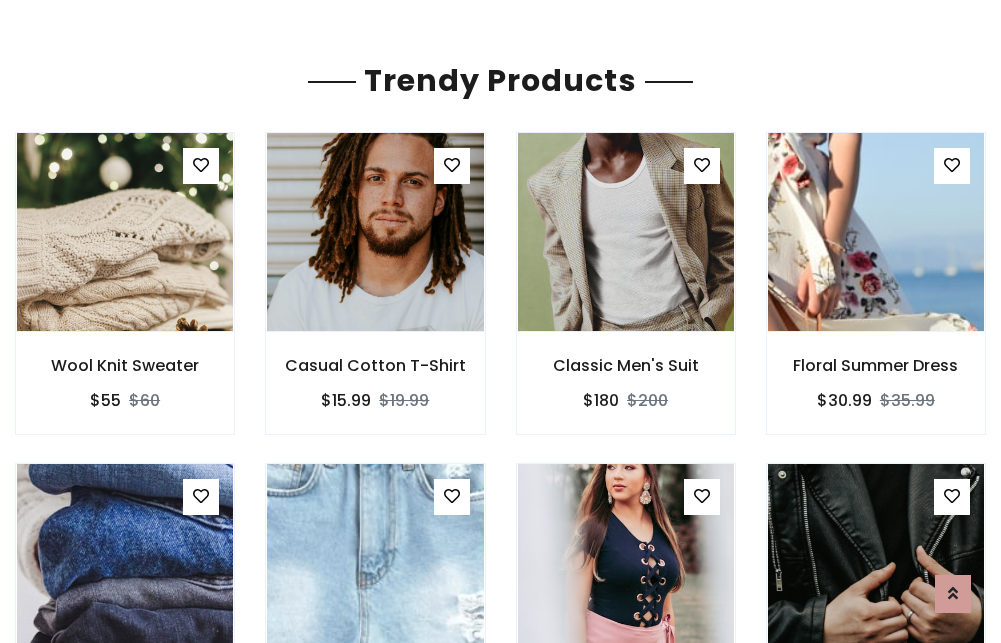 click on "Shop" at bounding box center (362, -1794) 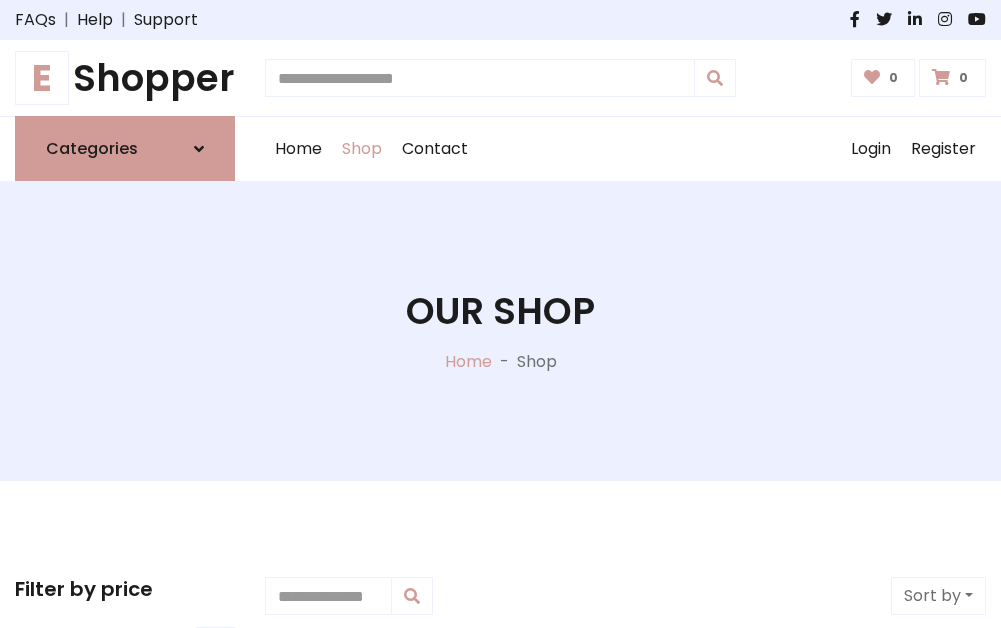 scroll, scrollTop: 0, scrollLeft: 0, axis: both 